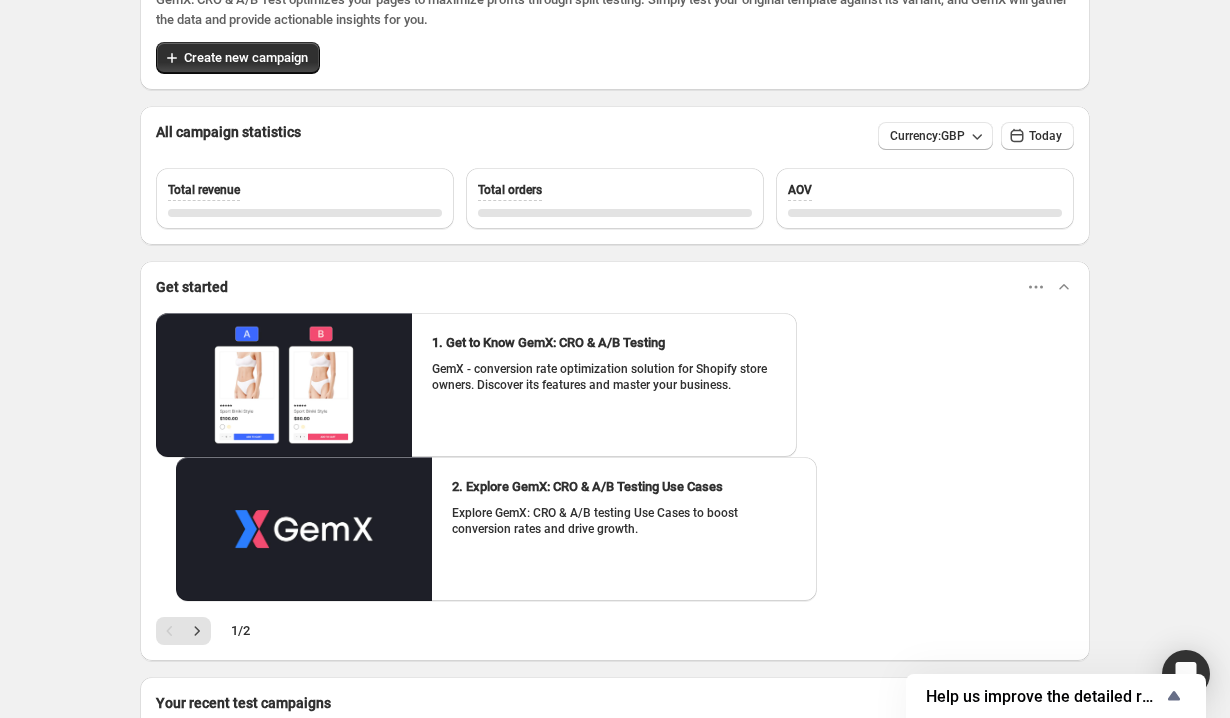 scroll, scrollTop: 0, scrollLeft: 0, axis: both 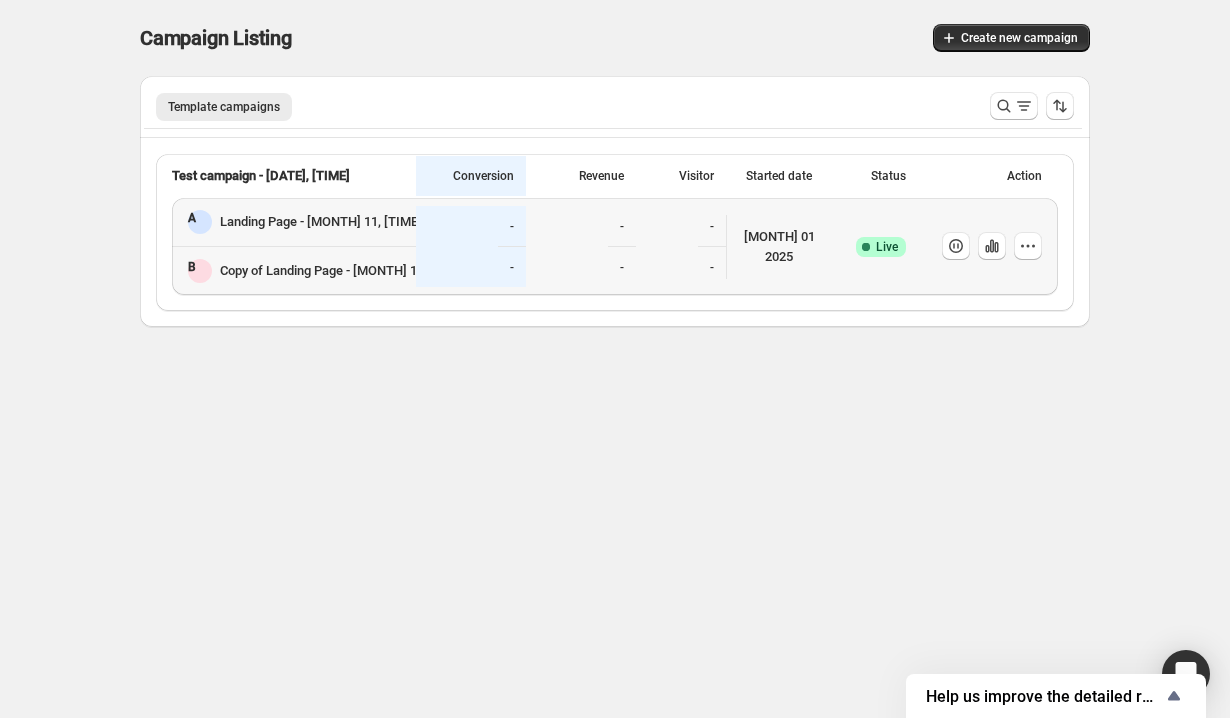 click on "Landing Page - [DATE], [TIME]" at bounding box center [321, 222] 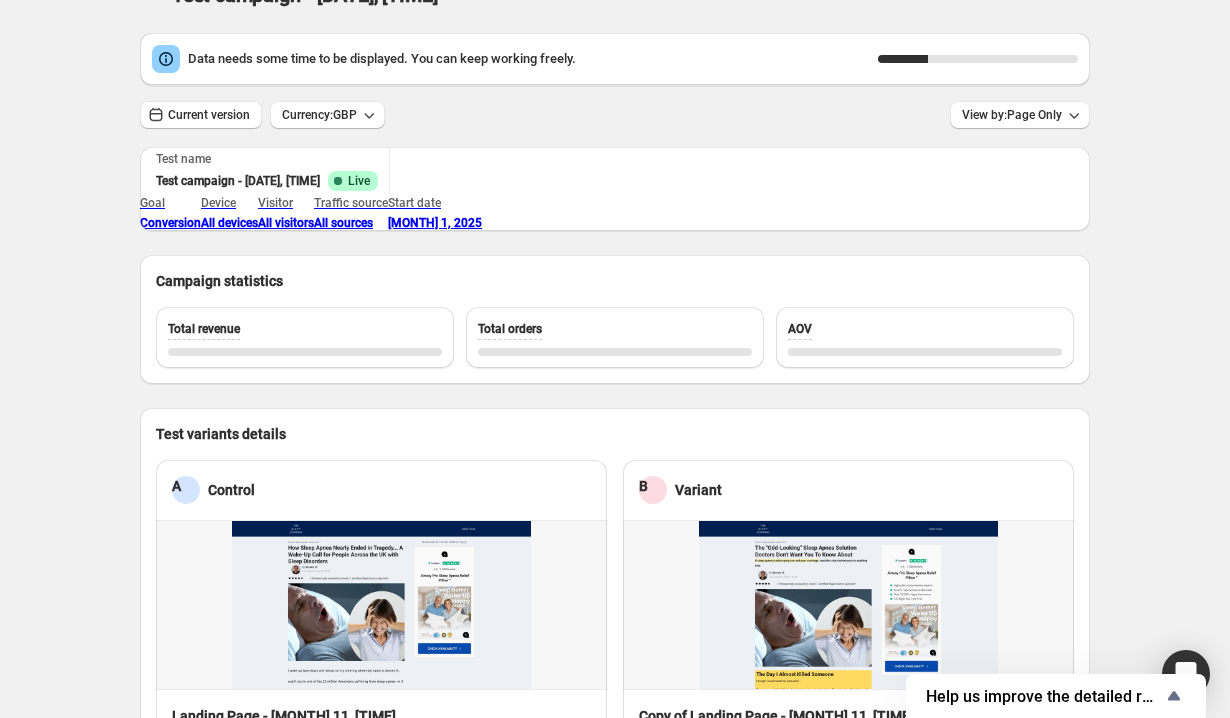 scroll, scrollTop: 45, scrollLeft: 0, axis: vertical 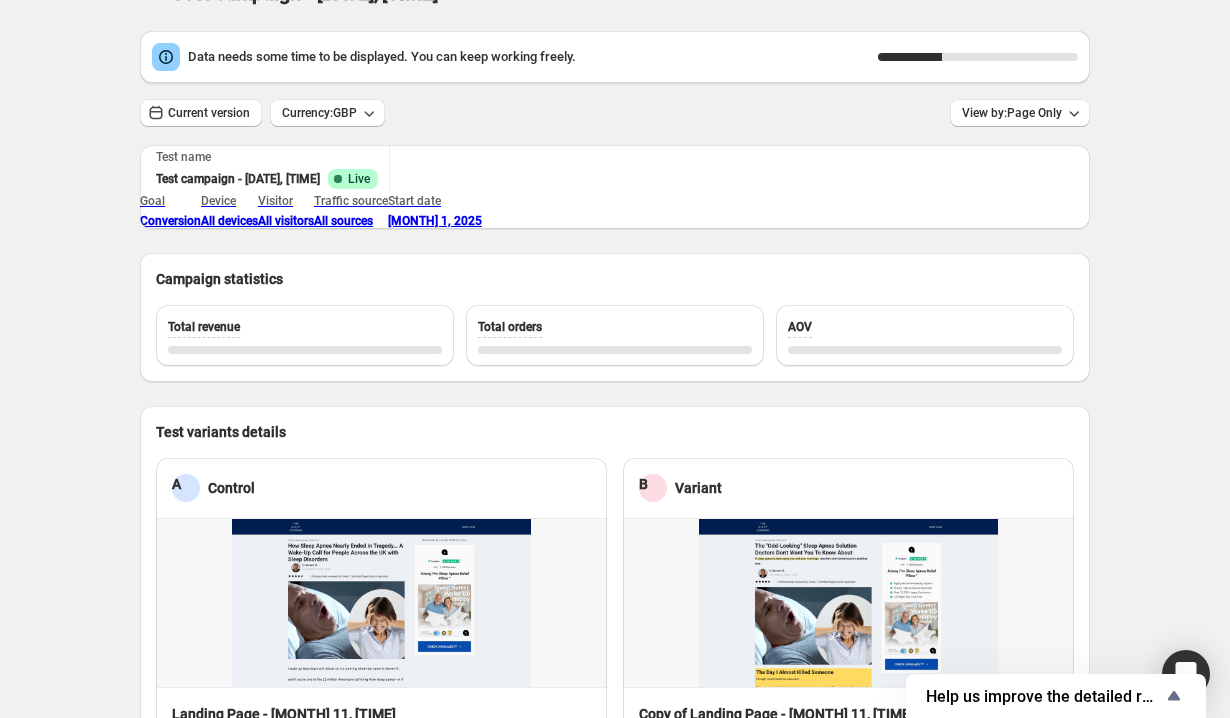 click on "Data needs some time to be displayed. You can keep working freely. 32 %" at bounding box center (615, 57) 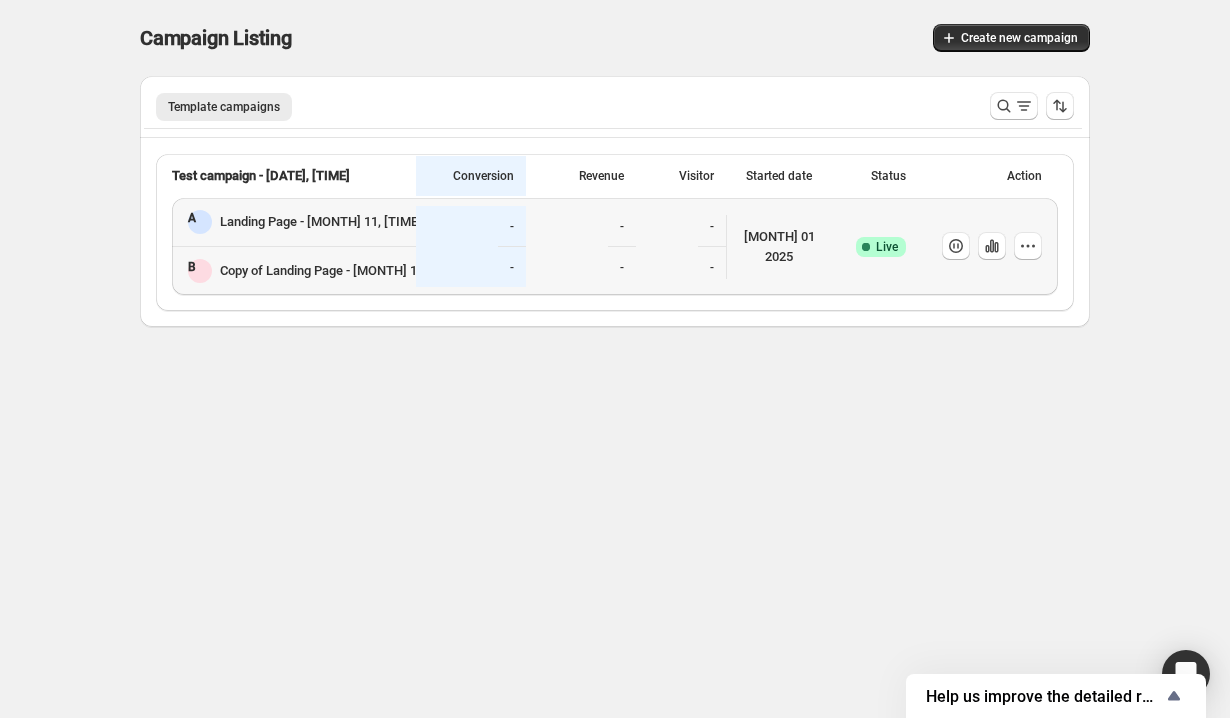 scroll, scrollTop: 0, scrollLeft: 0, axis: both 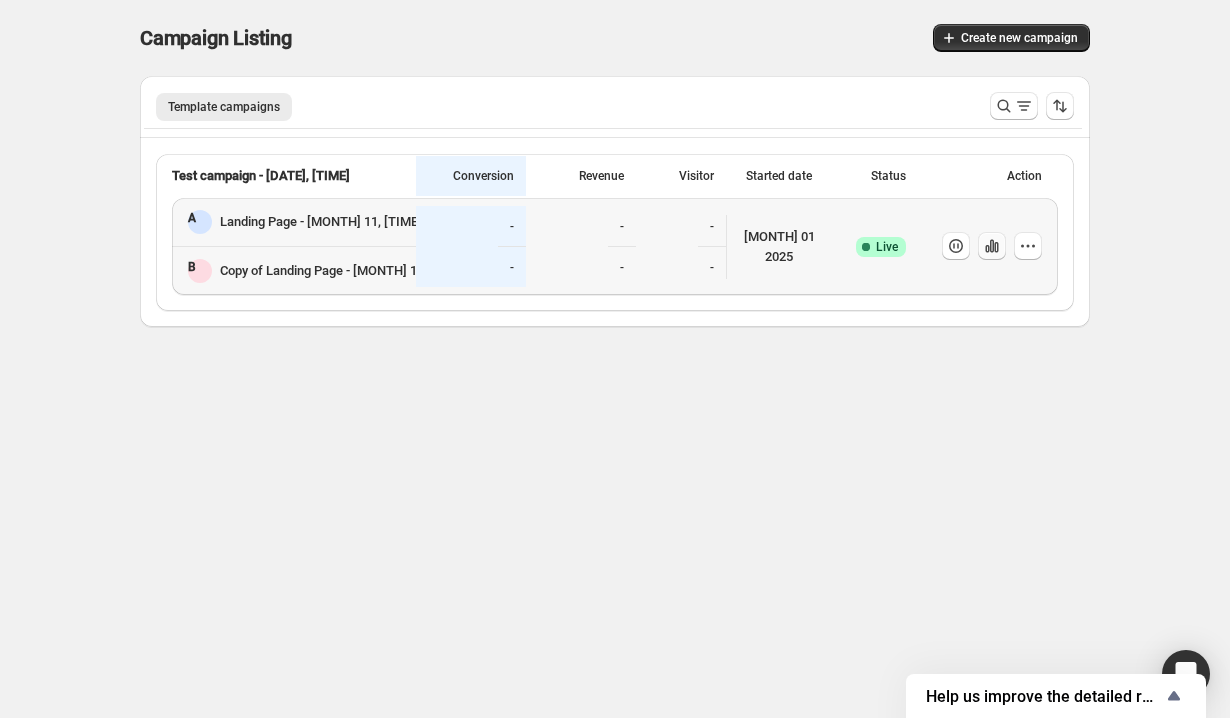 click at bounding box center [956, 246] 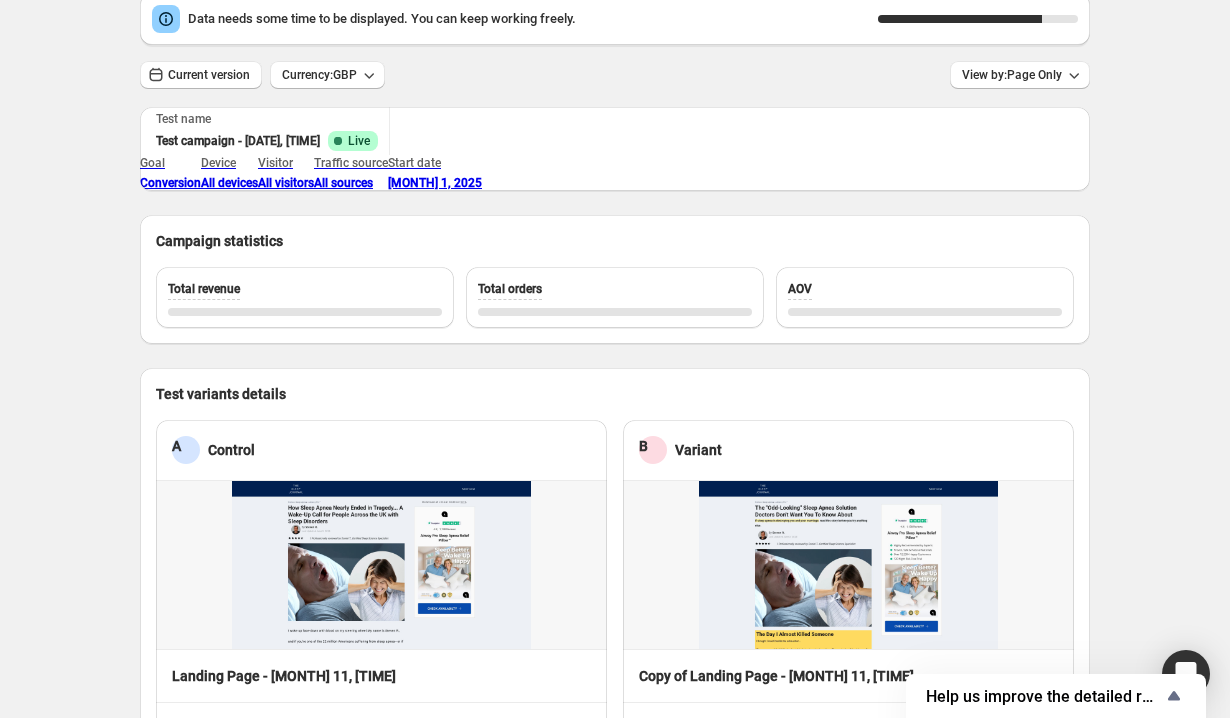 scroll, scrollTop: 92, scrollLeft: 0, axis: vertical 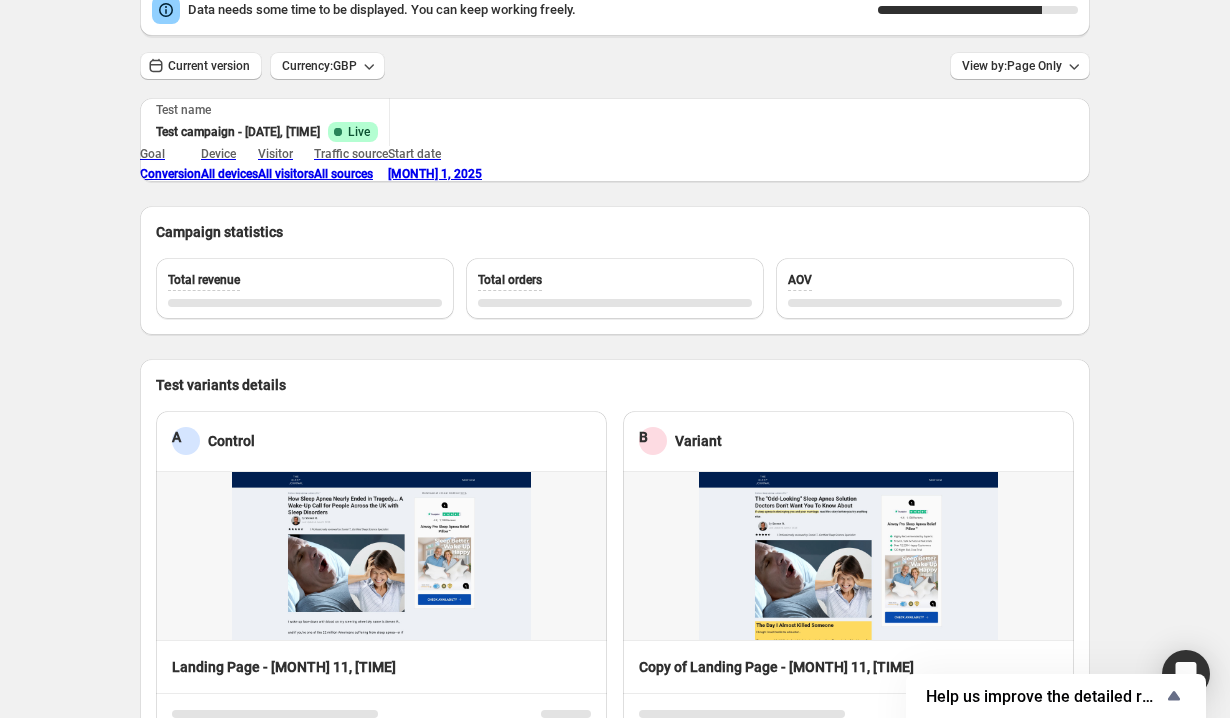 click on "82 %" at bounding box center [960, 10] 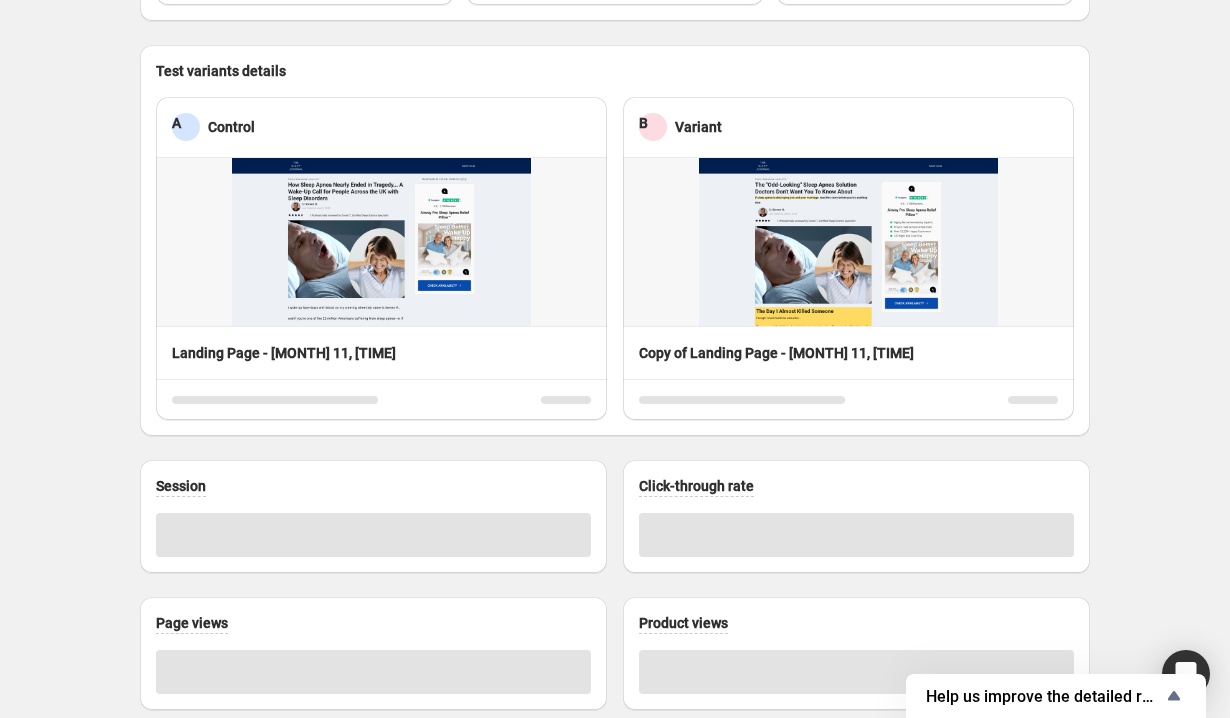 scroll, scrollTop: 0, scrollLeft: 0, axis: both 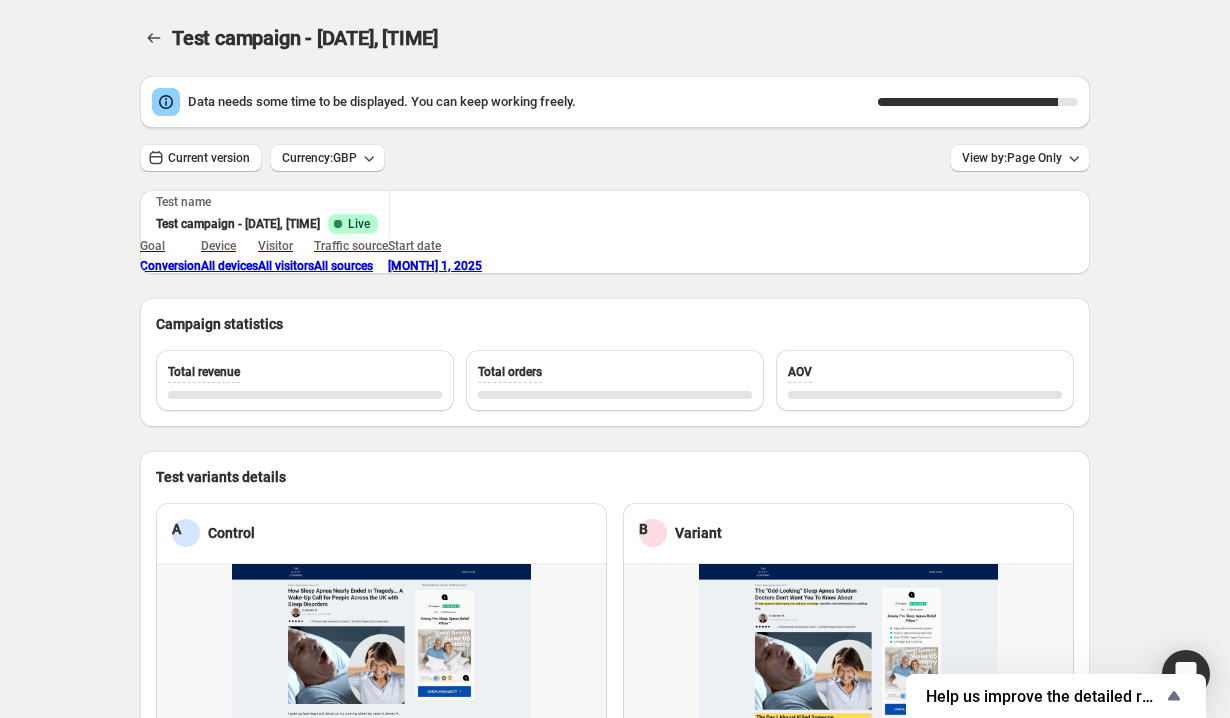 click on "90 %" at bounding box center [978, 102] 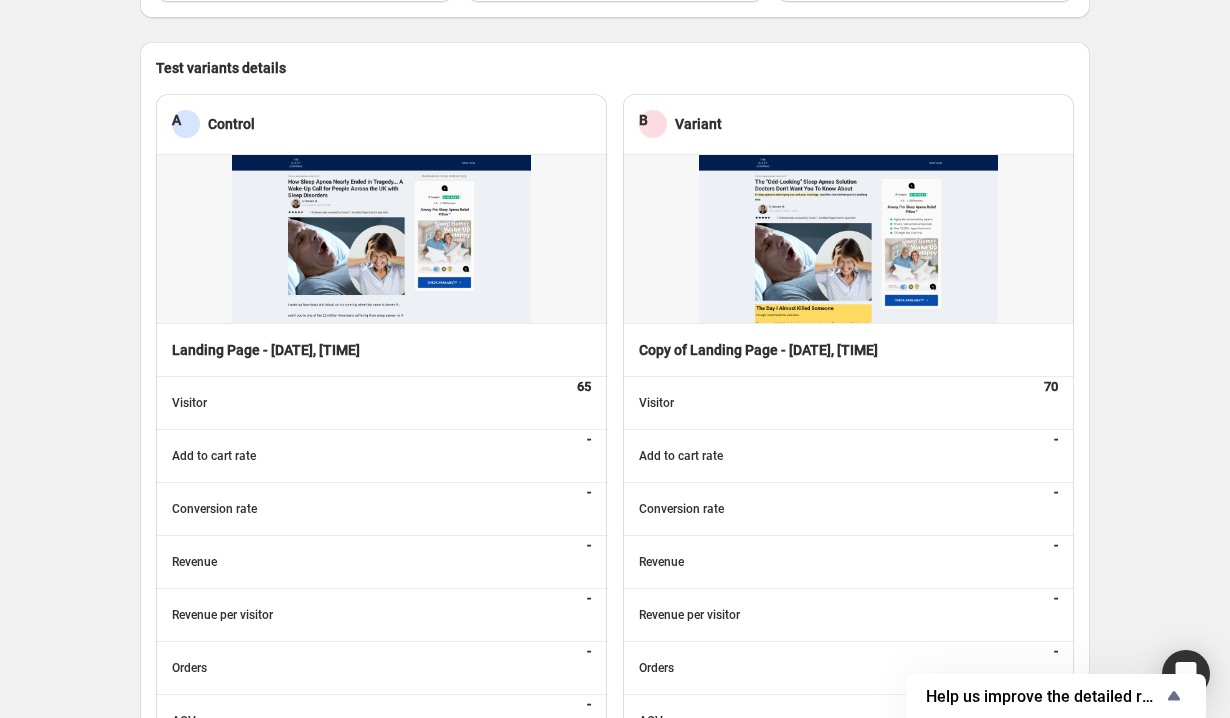 scroll, scrollTop: 0, scrollLeft: 0, axis: both 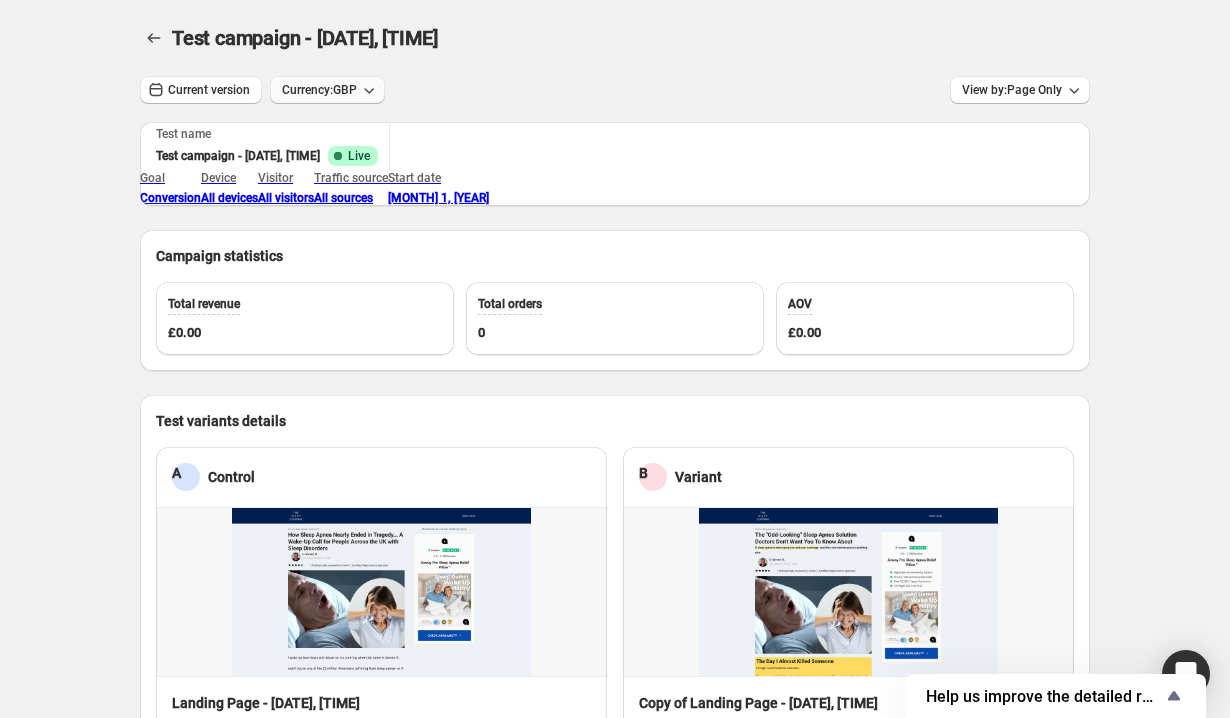 click on "Currency: [CURRENCY]" at bounding box center [319, 90] 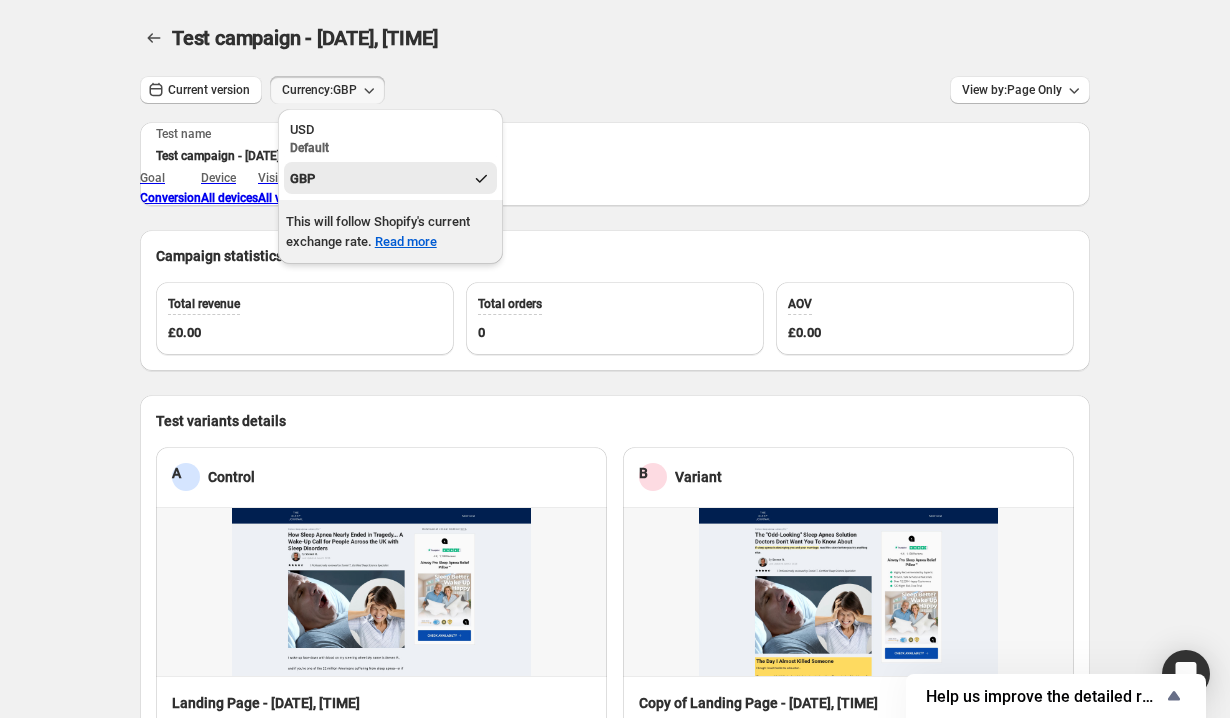 click on "GBP" at bounding box center (390, 178) 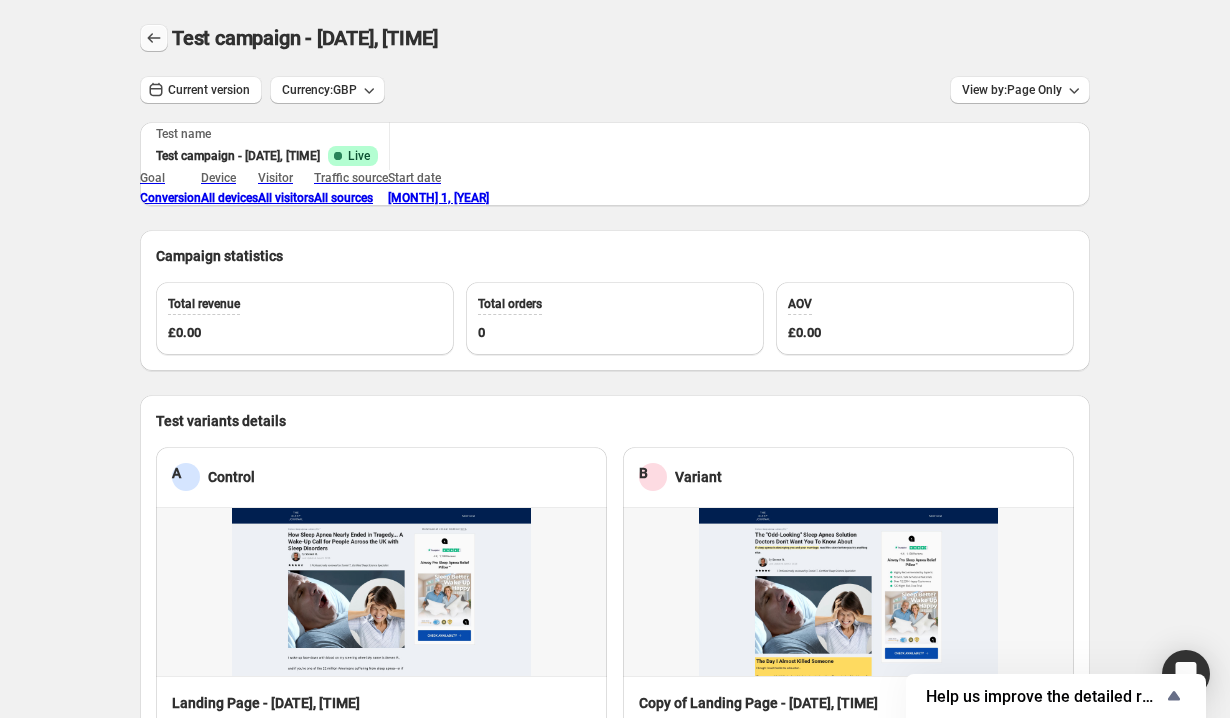 click at bounding box center (154, 38) 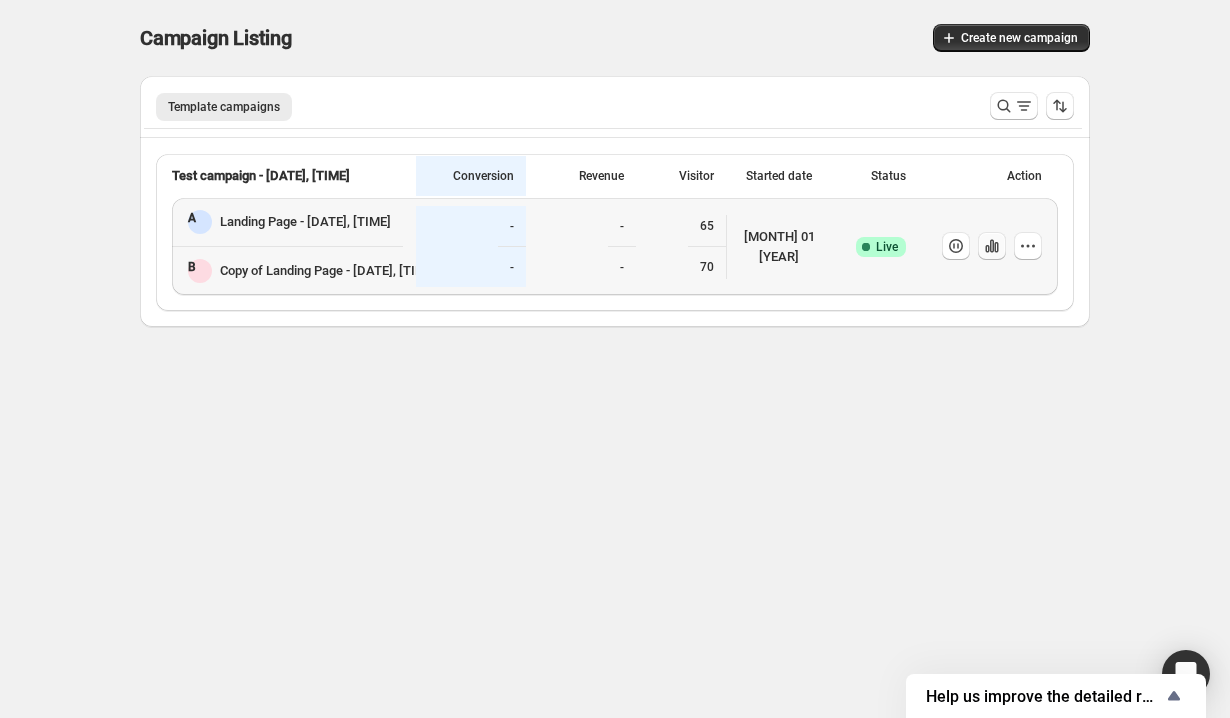click at bounding box center (956, 246) 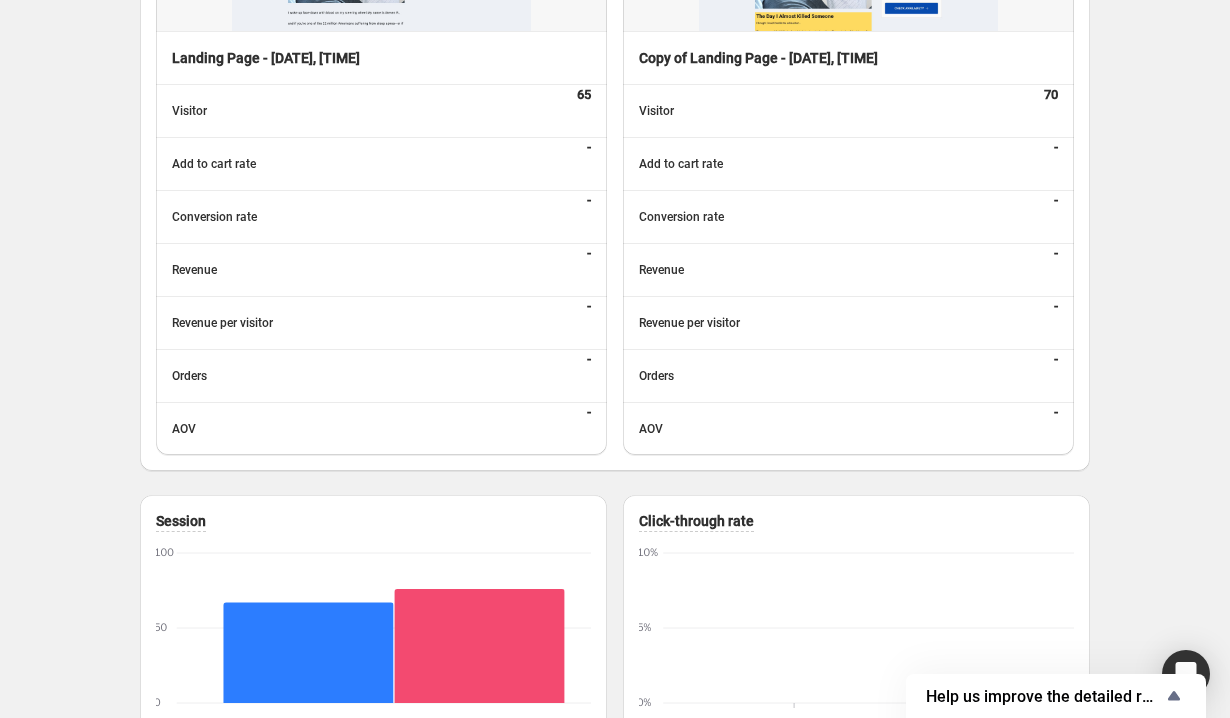 scroll, scrollTop: 646, scrollLeft: 0, axis: vertical 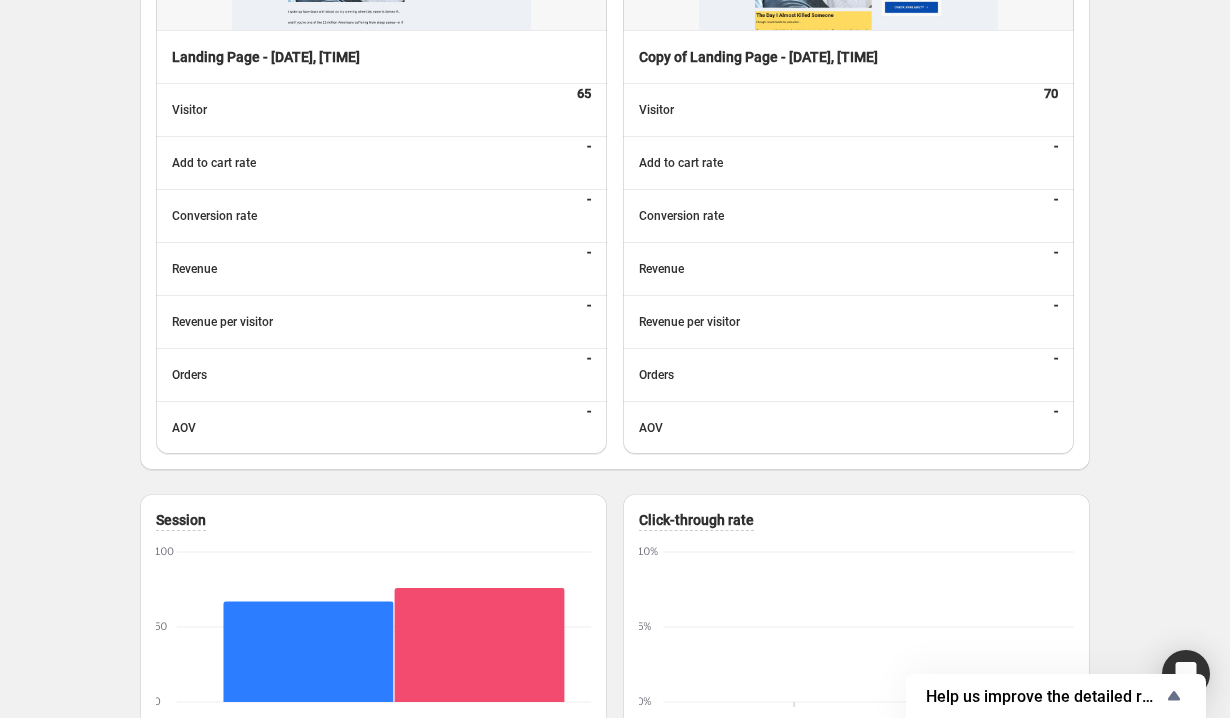 click on "Add to cart rate -" at bounding box center [381, 110] 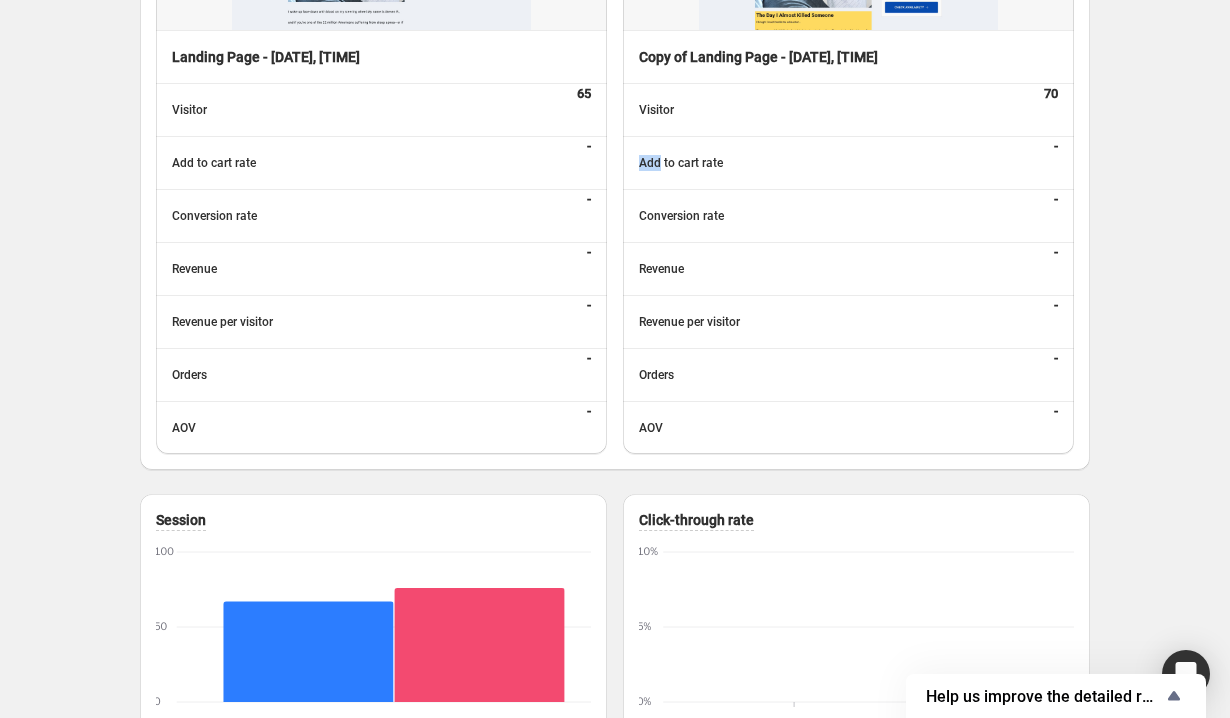 click on "Add to cart rate -" at bounding box center (381, 110) 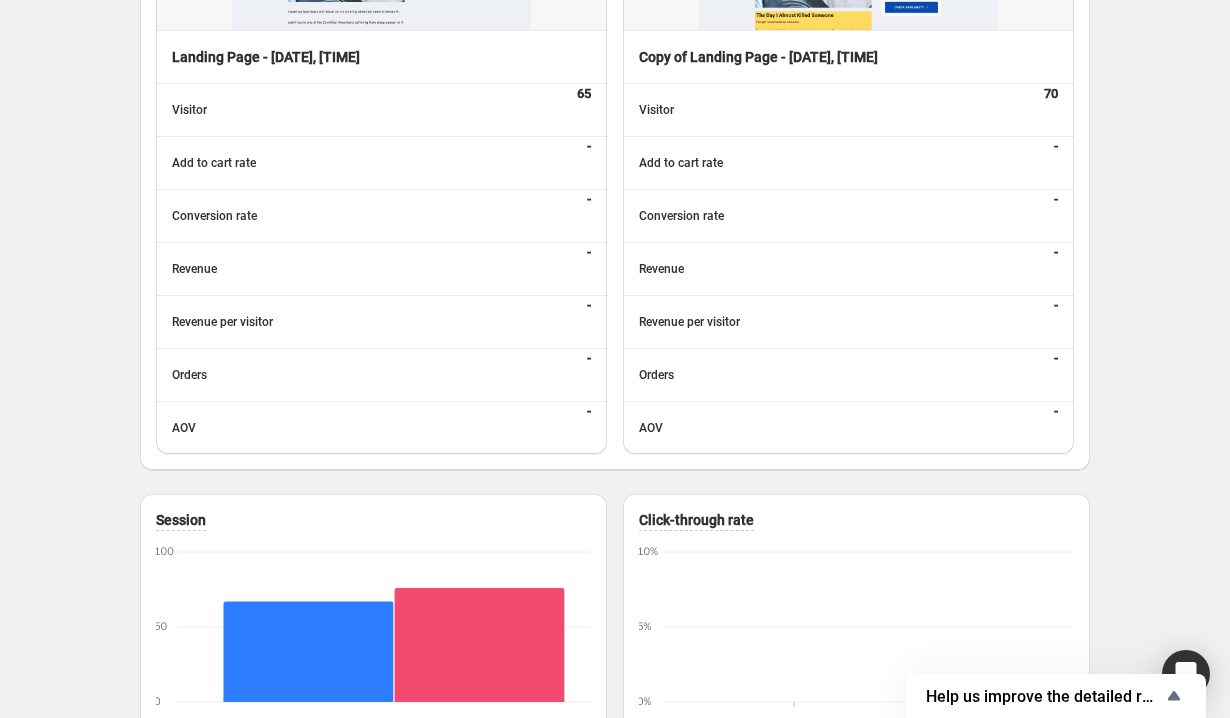 click on "Conversion rate" at bounding box center (189, 110) 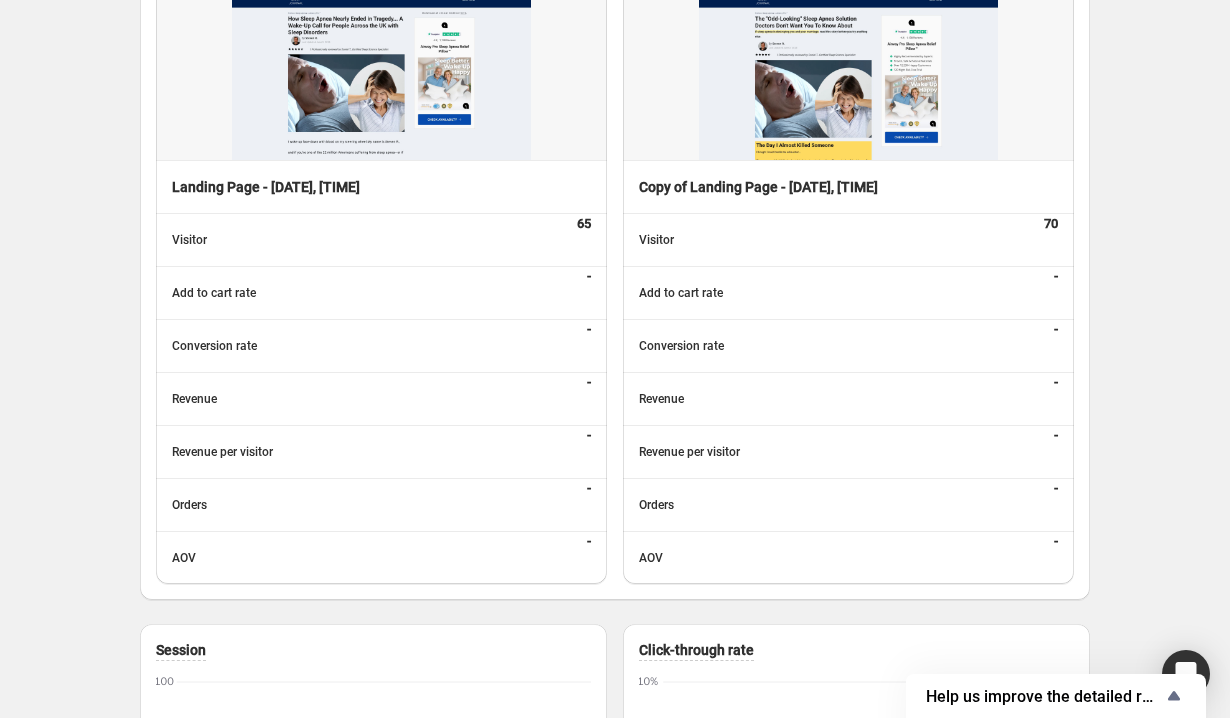 scroll, scrollTop: 0, scrollLeft: 0, axis: both 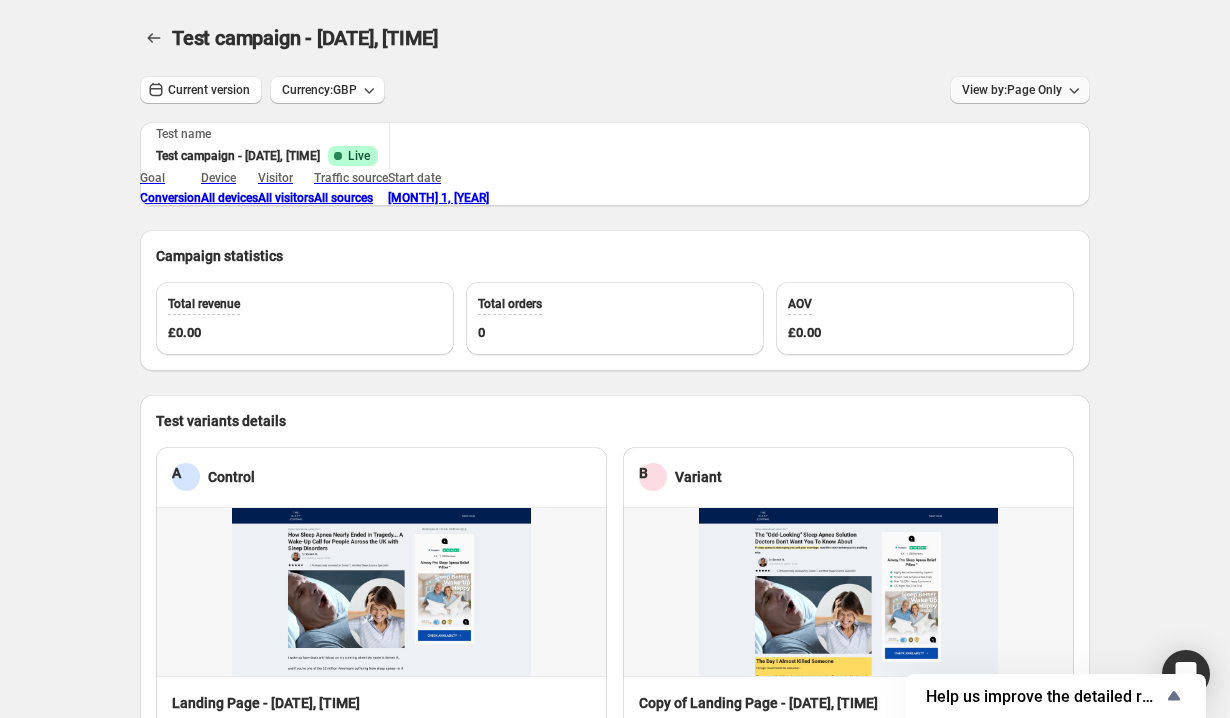click on "View by:  Page Only" at bounding box center (319, 90) 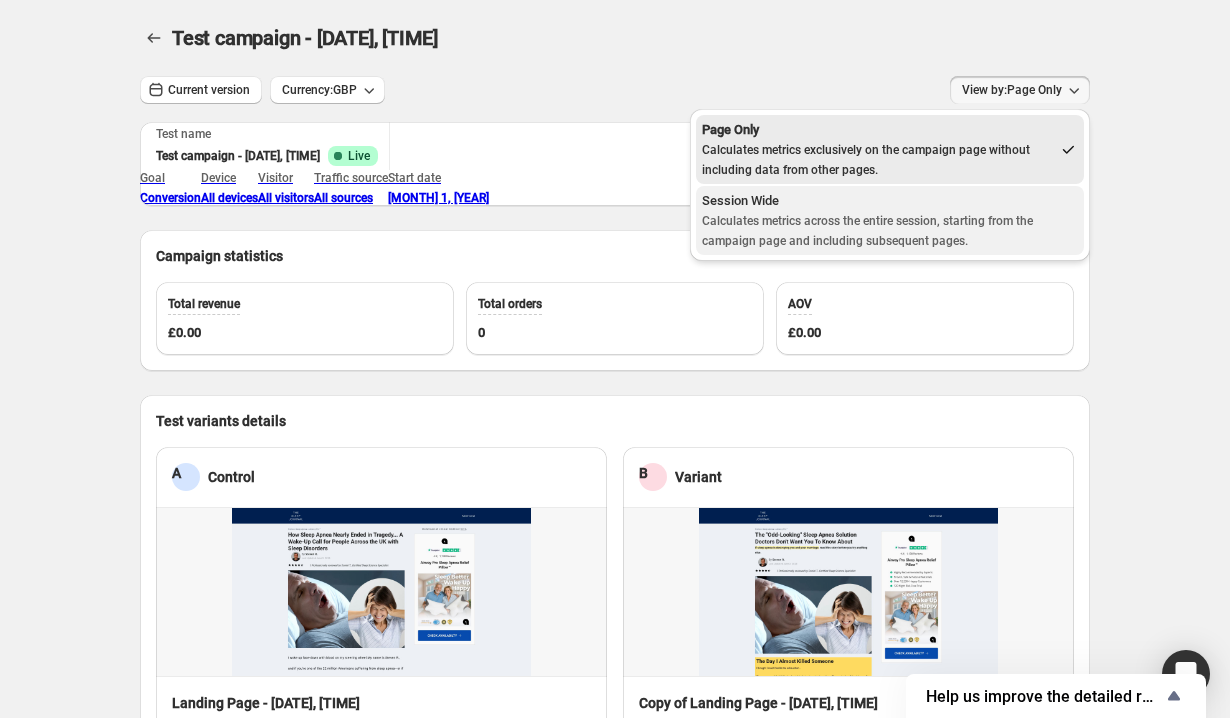 click on "Session Wide Calculates metrics across the entire session, starting from the campaign page and including subsequent pages." at bounding box center [890, 221] 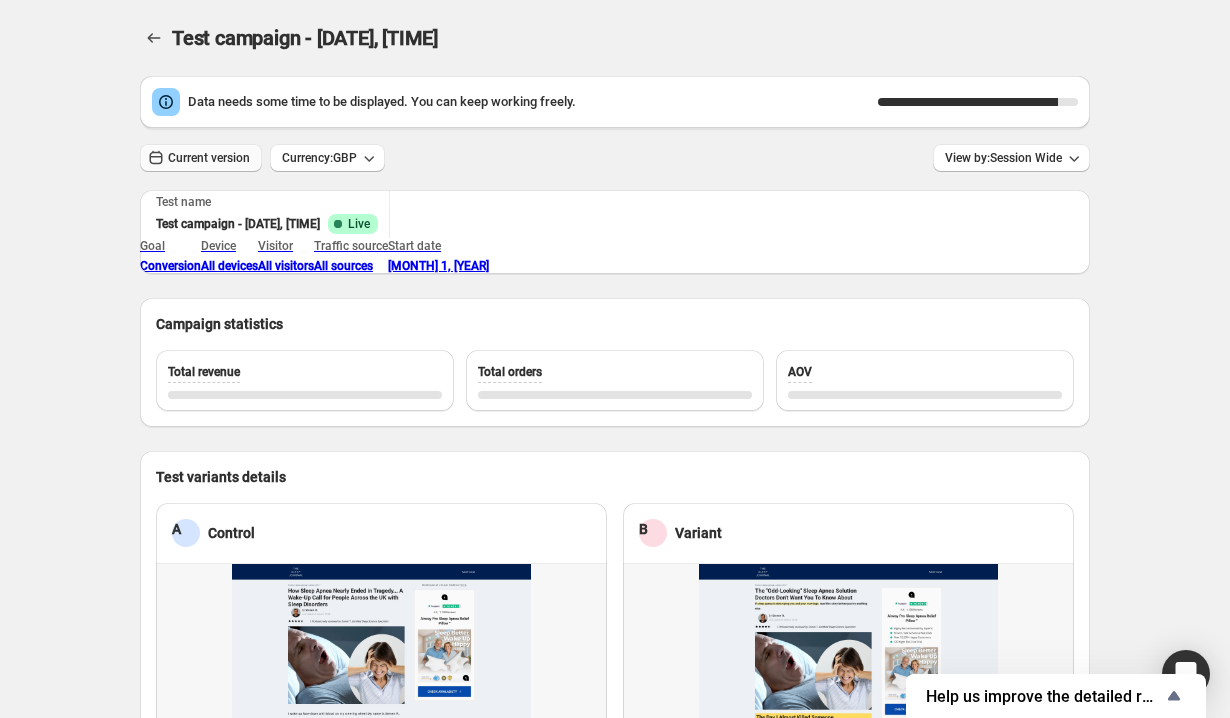 click on "Current version" at bounding box center (209, 158) 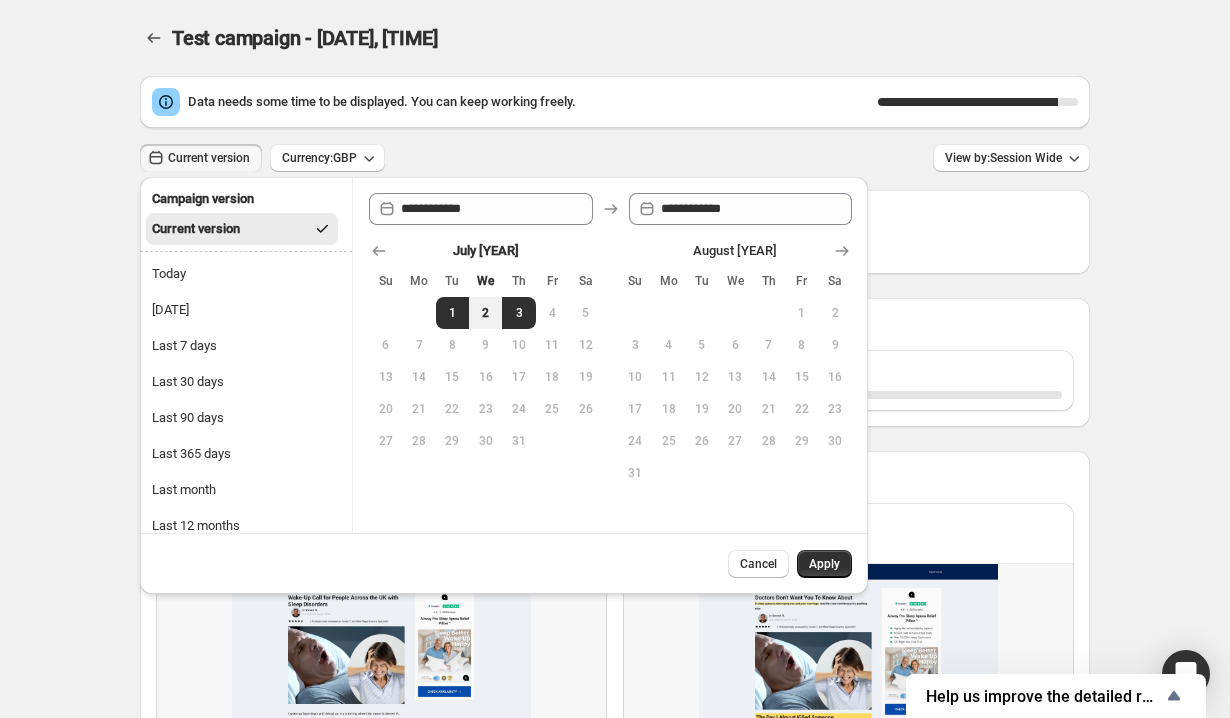 click on "Current version" at bounding box center (209, 158) 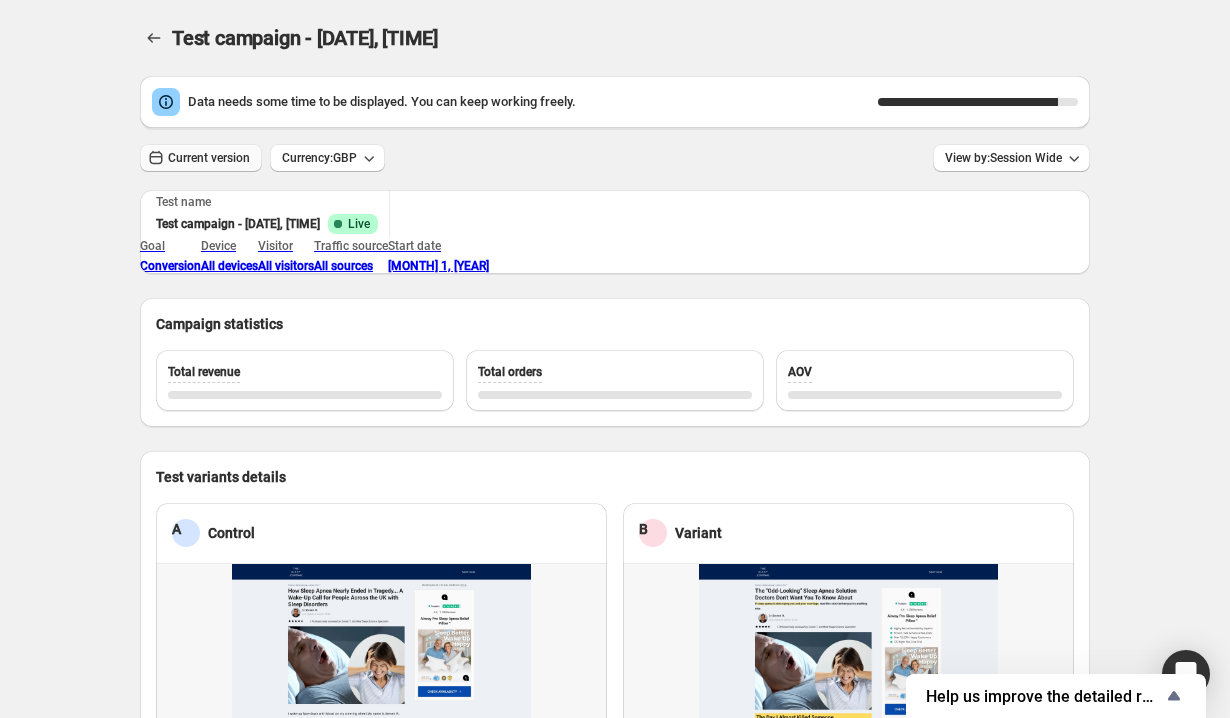 click on "Current version" at bounding box center (209, 158) 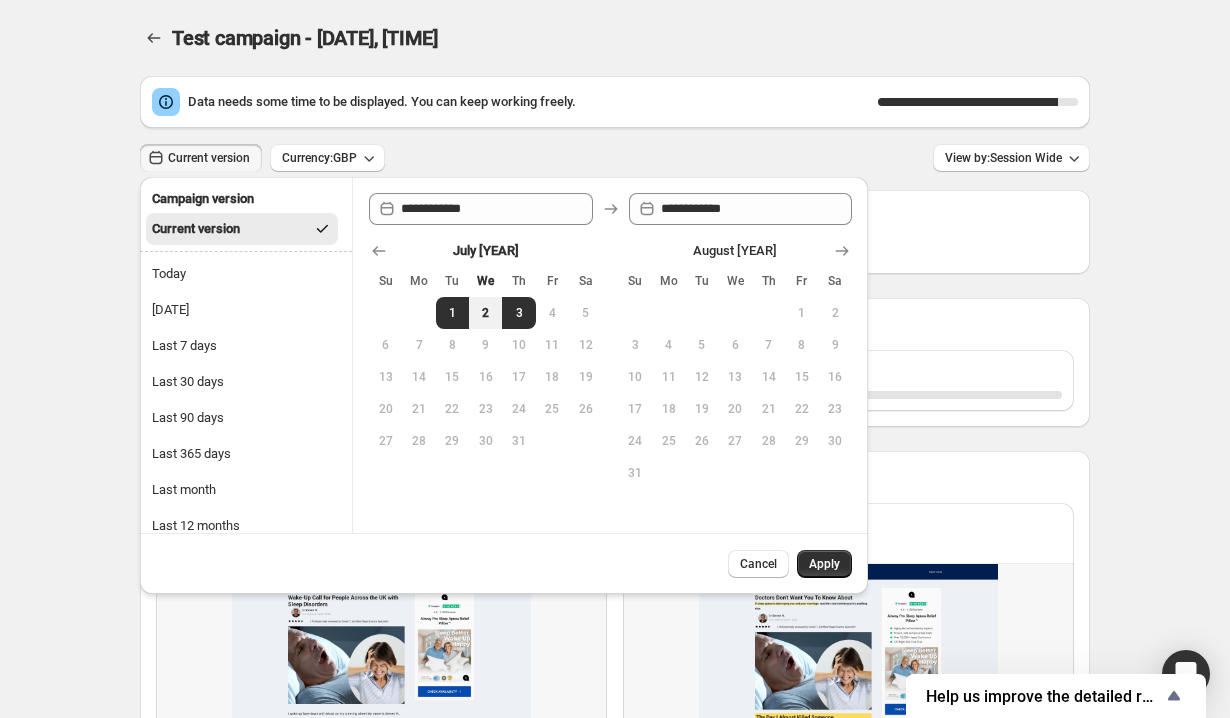 click on "Current version" at bounding box center (209, 158) 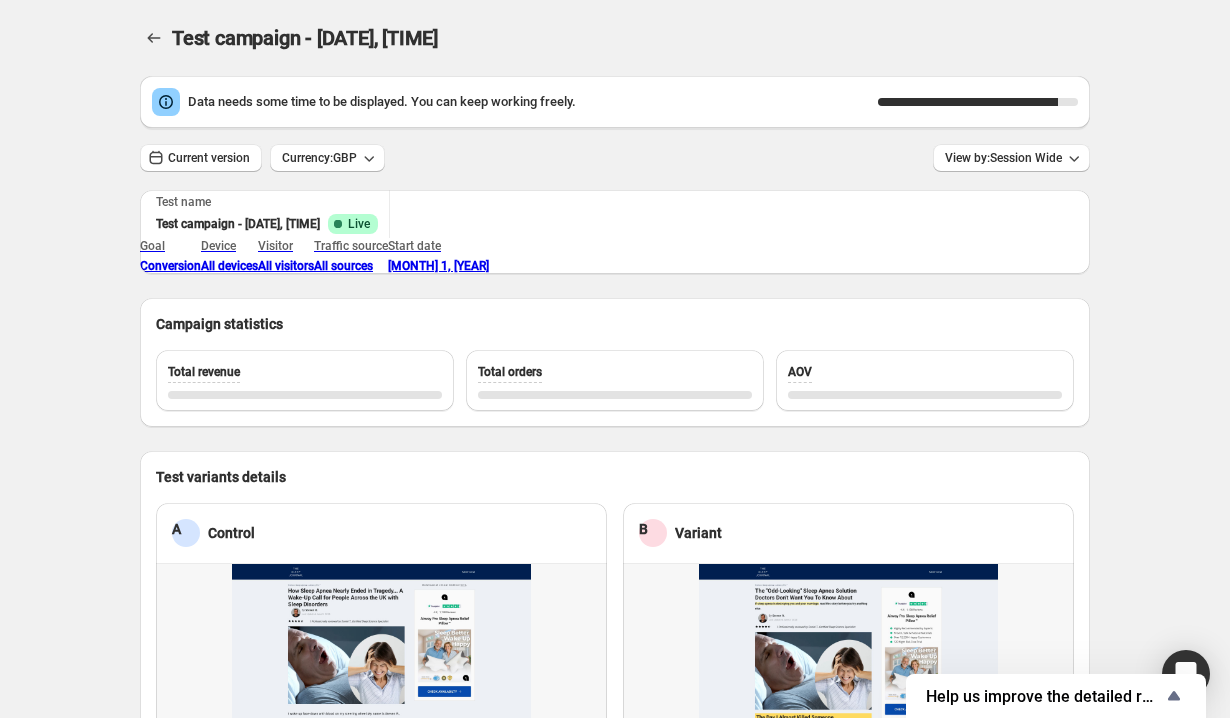 click on "Current version Currency: [CURRENCY] View by: Session Wide" at bounding box center [615, 102] 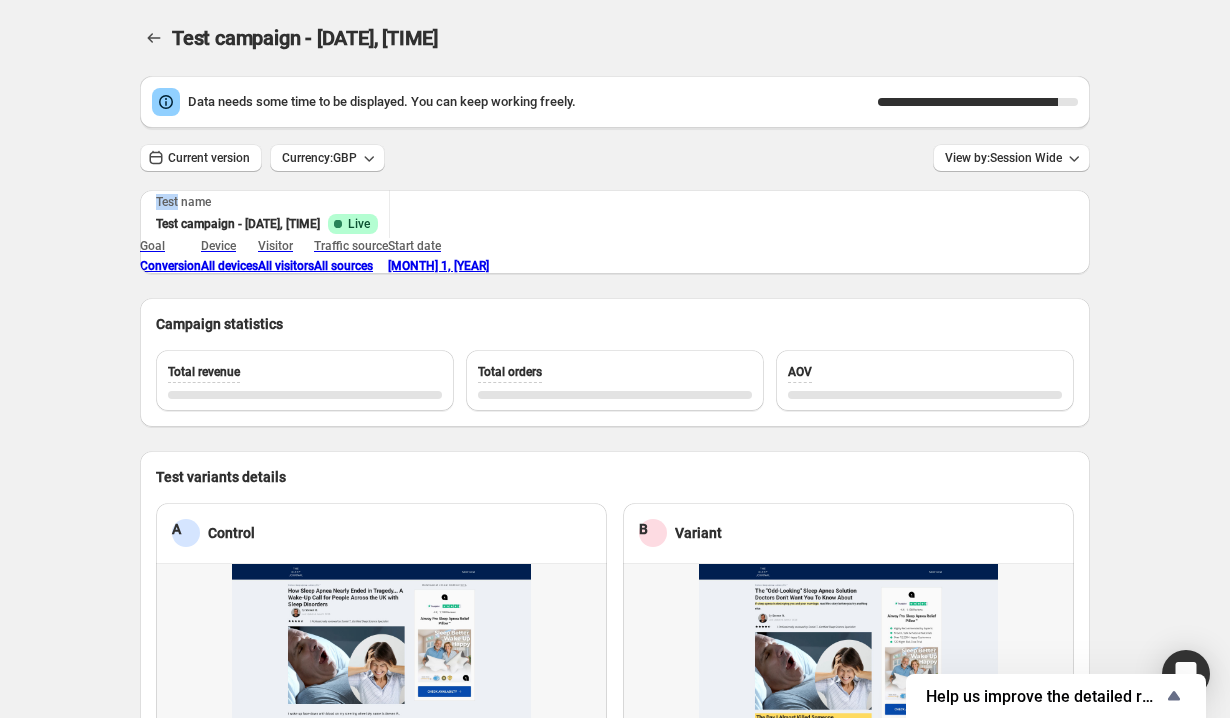 click on "Current version Currency: [CURRENCY] View by: Session Wide" at bounding box center (615, 102) 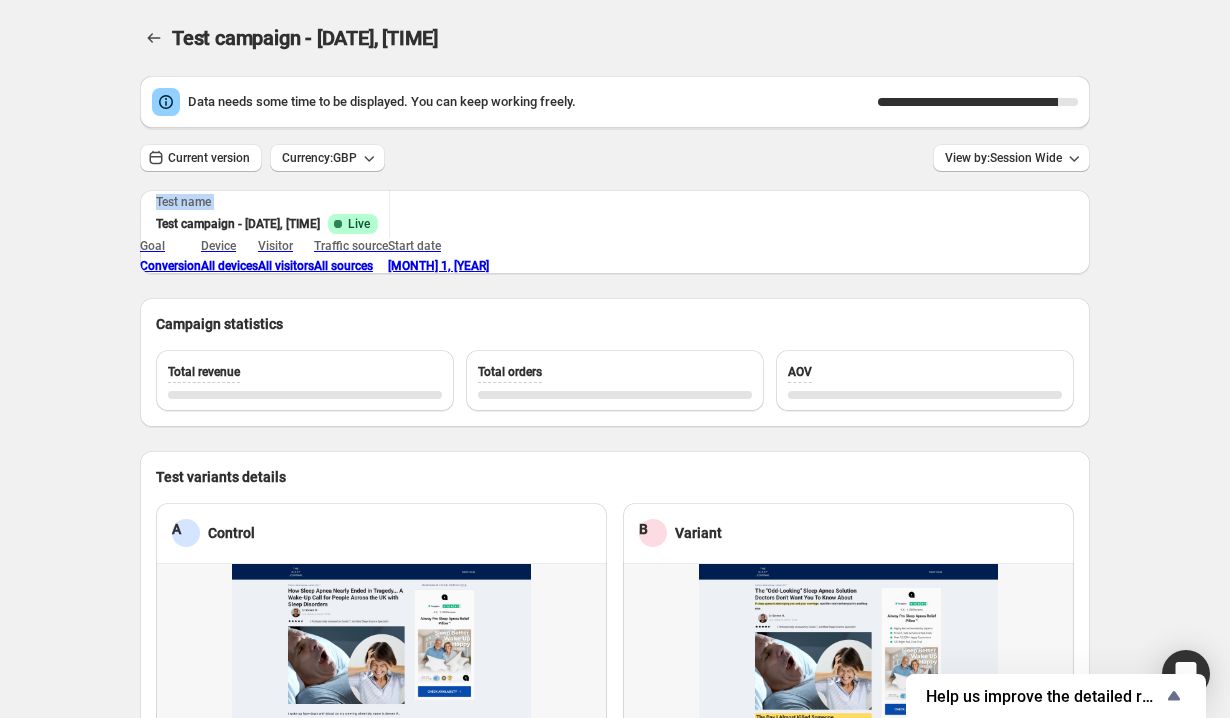 click on "Current version Currency: [CURRENCY] View by: Session Wide" at bounding box center (615, 102) 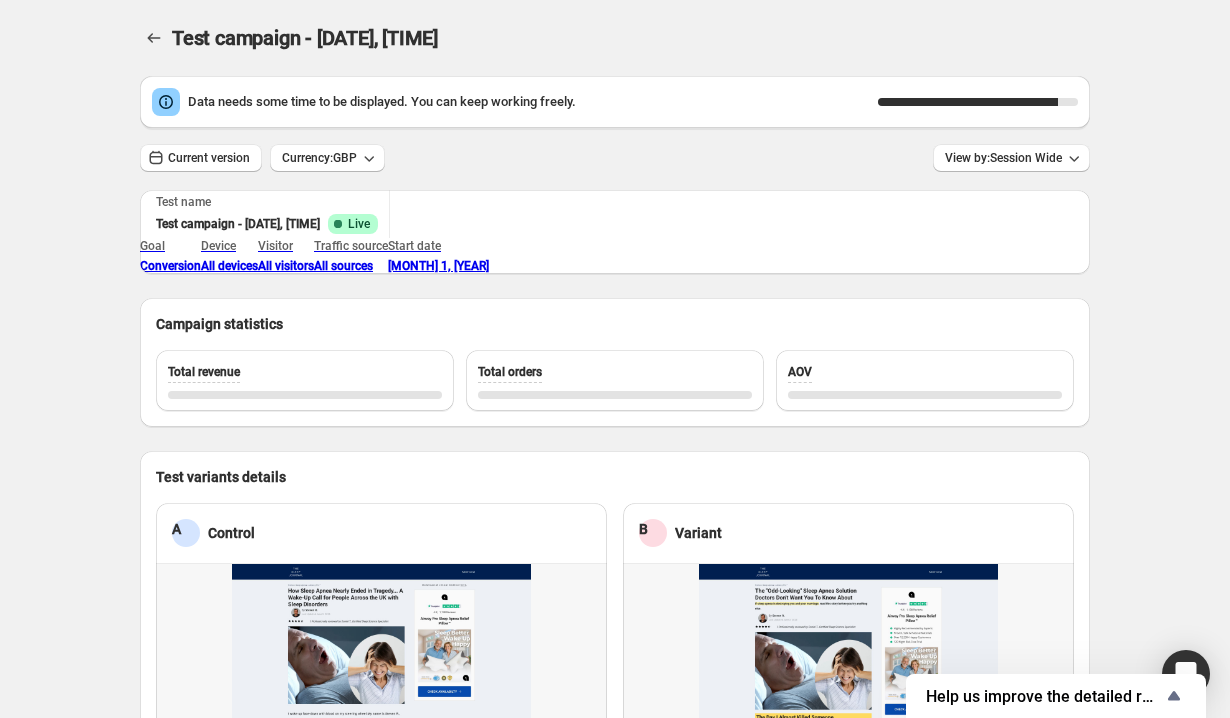 click on "Test campaign - [DATE], [TIME]" at bounding box center [466, 38] 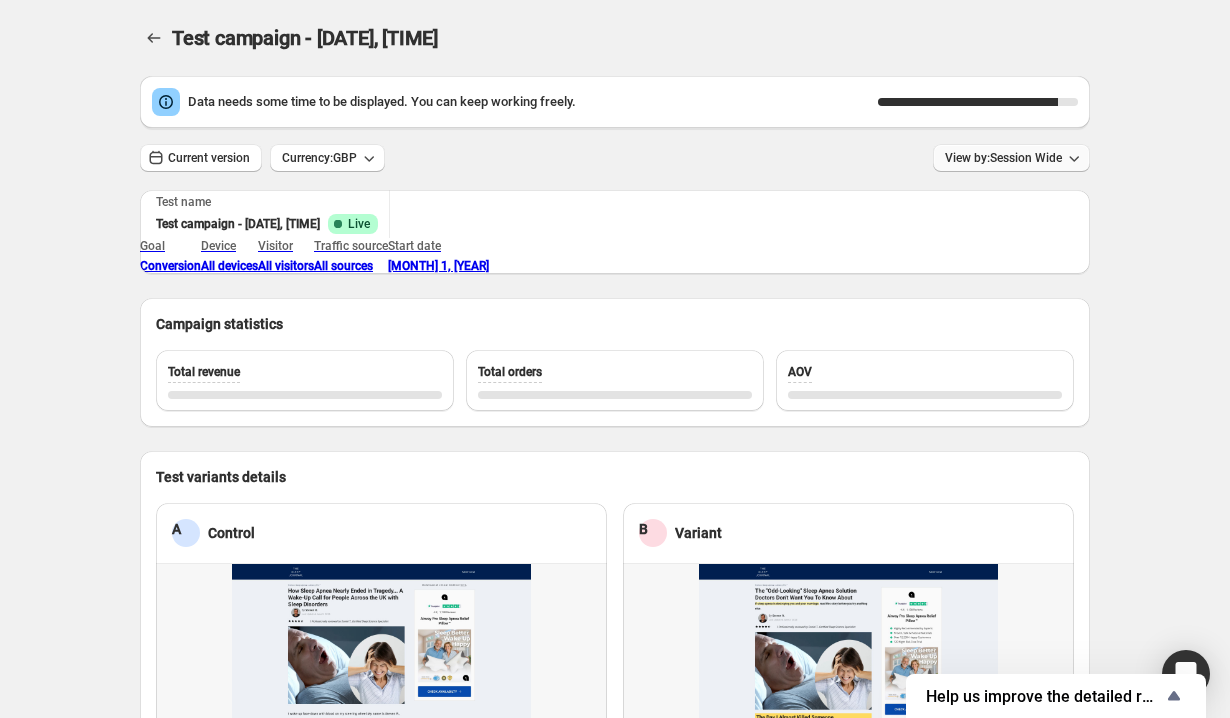 click on "View by:  Session Wide" at bounding box center (319, 158) 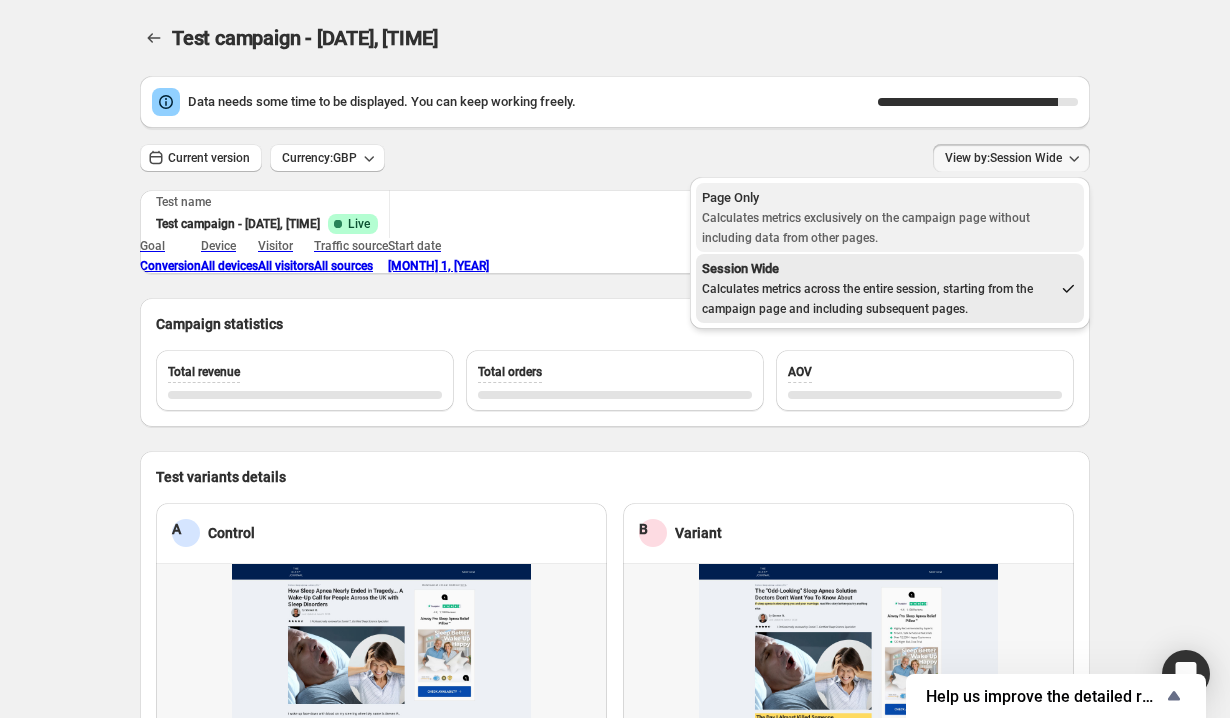 click on "Page Only Calculates metrics exclusively on the campaign page without including data from other pages." at bounding box center (890, 218) 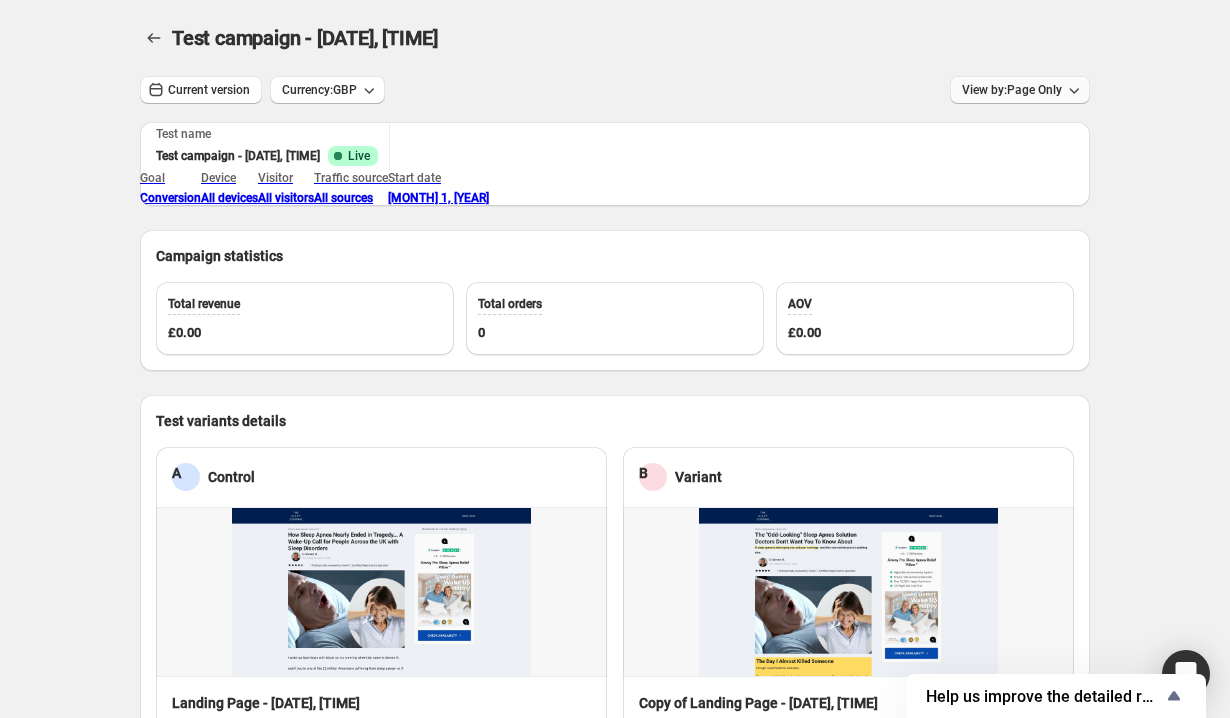 click on "View by:  Page Only" at bounding box center [319, 90] 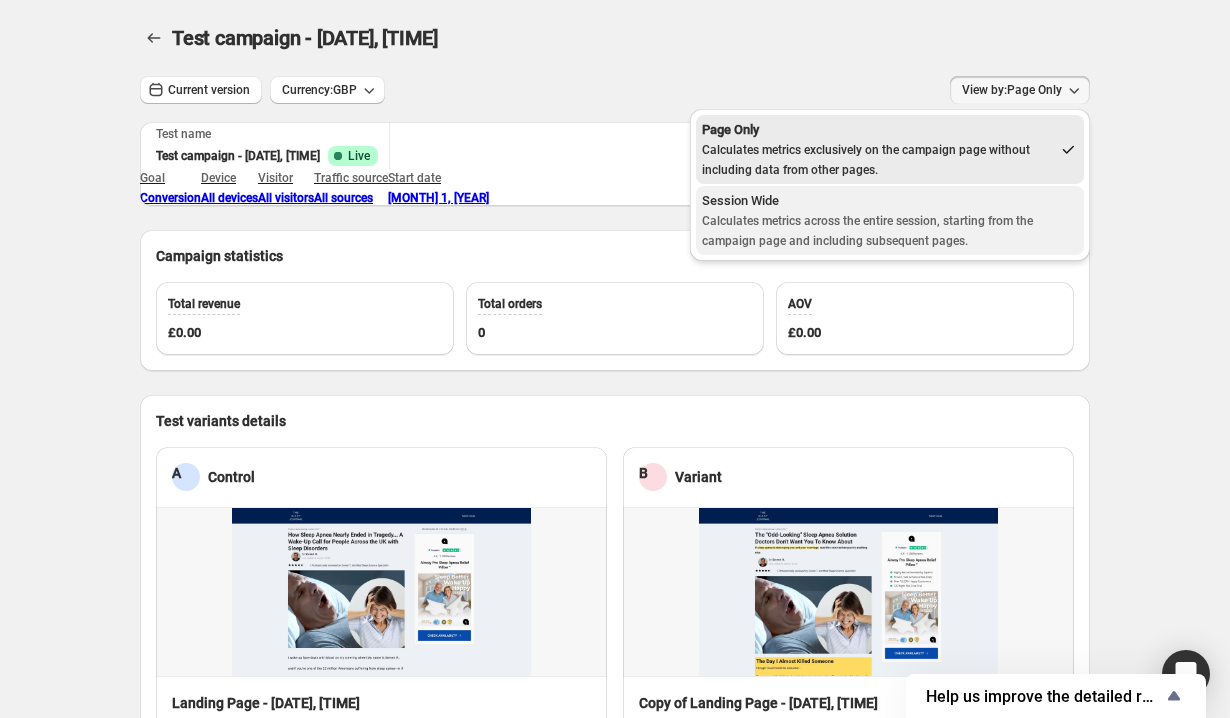 click on "Session Wide Calculates metrics across the entire session, starting from the campaign page and including subsequent pages." at bounding box center (890, 221) 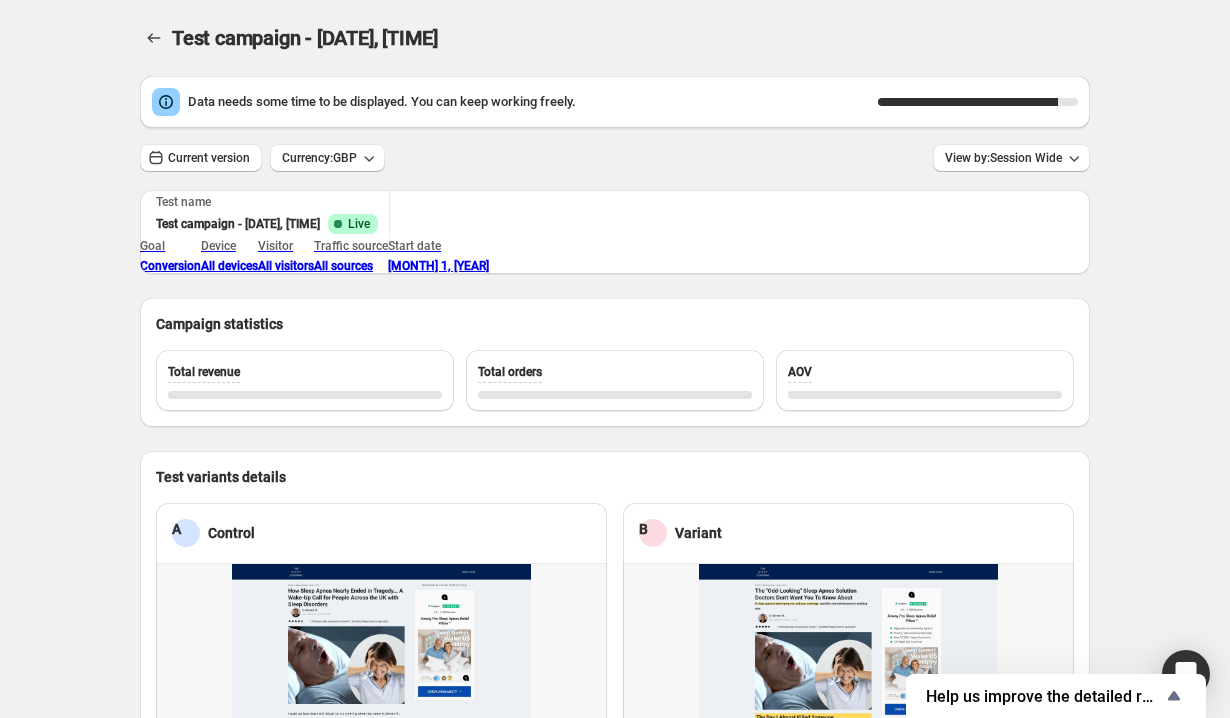 click on "90 %" at bounding box center [978, 102] 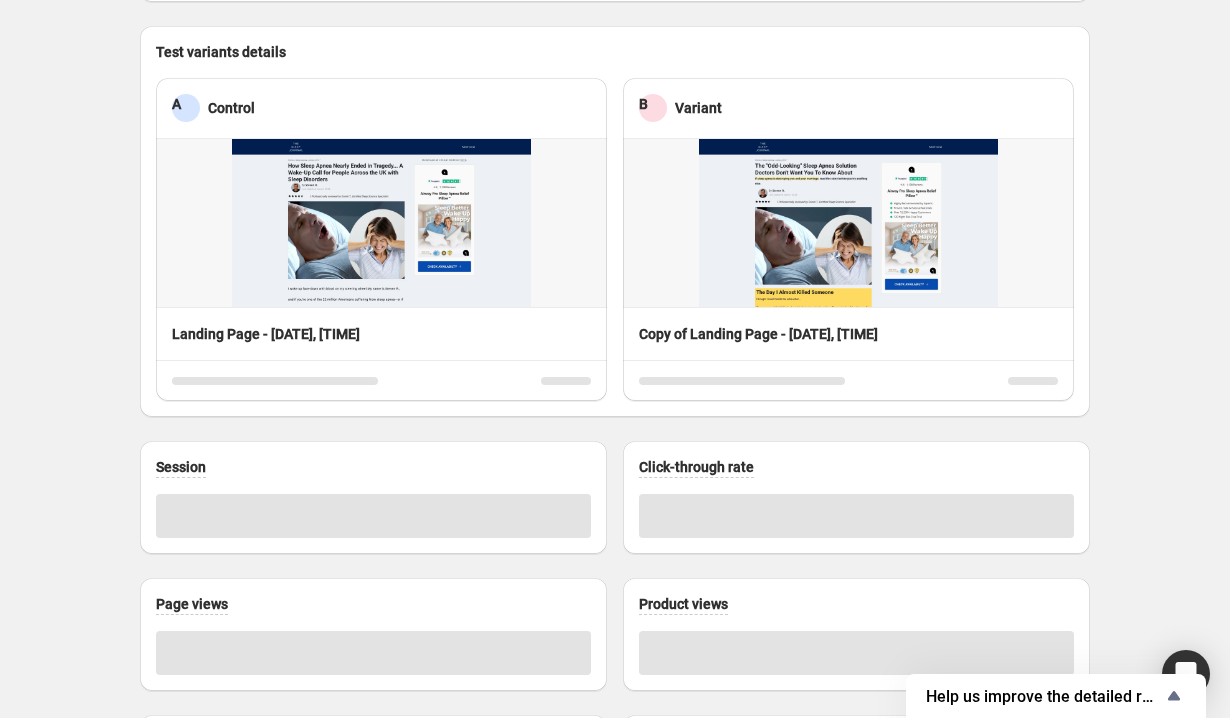 scroll, scrollTop: 0, scrollLeft: 0, axis: both 